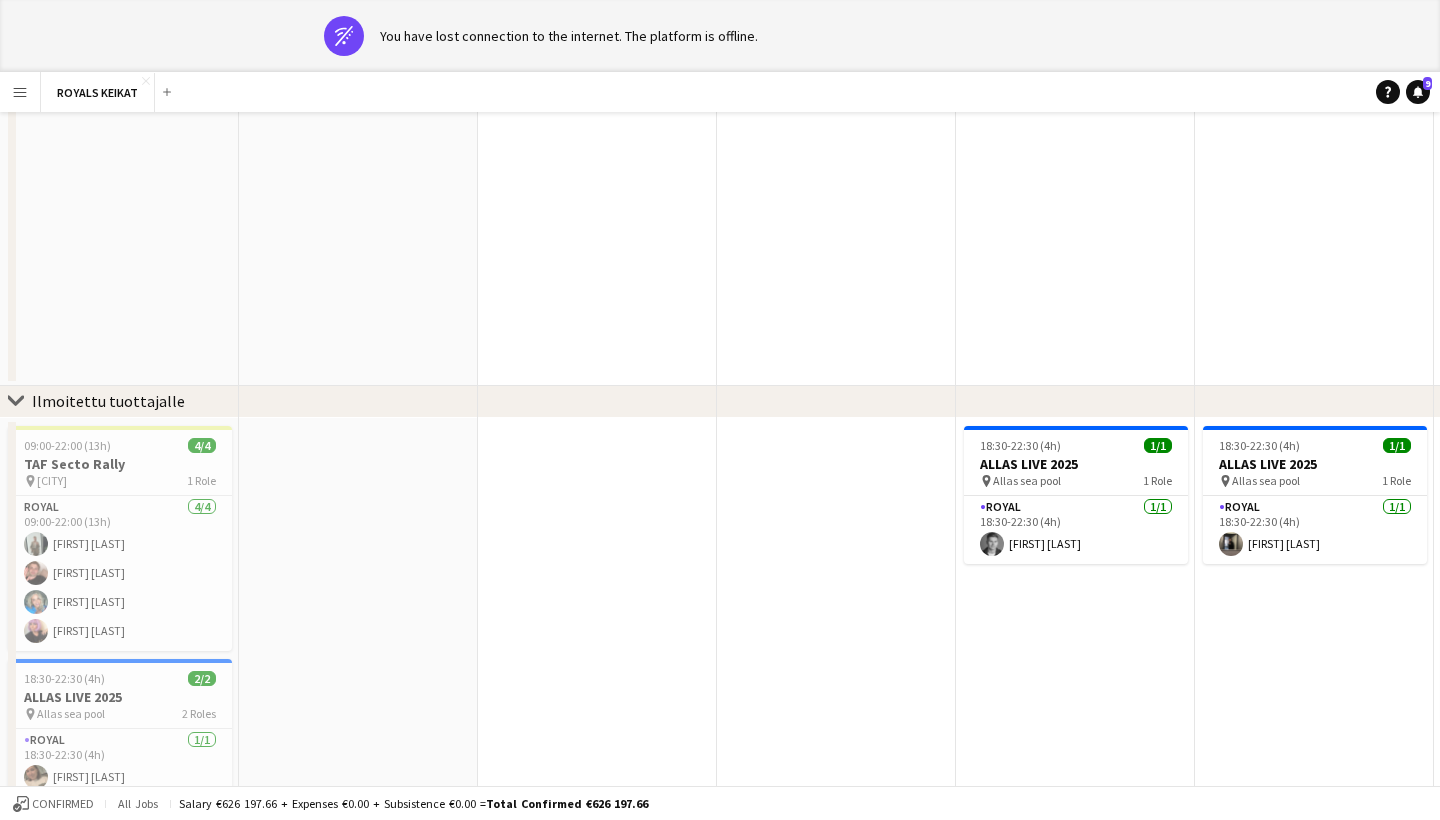 scroll, scrollTop: 0, scrollLeft: 0, axis: both 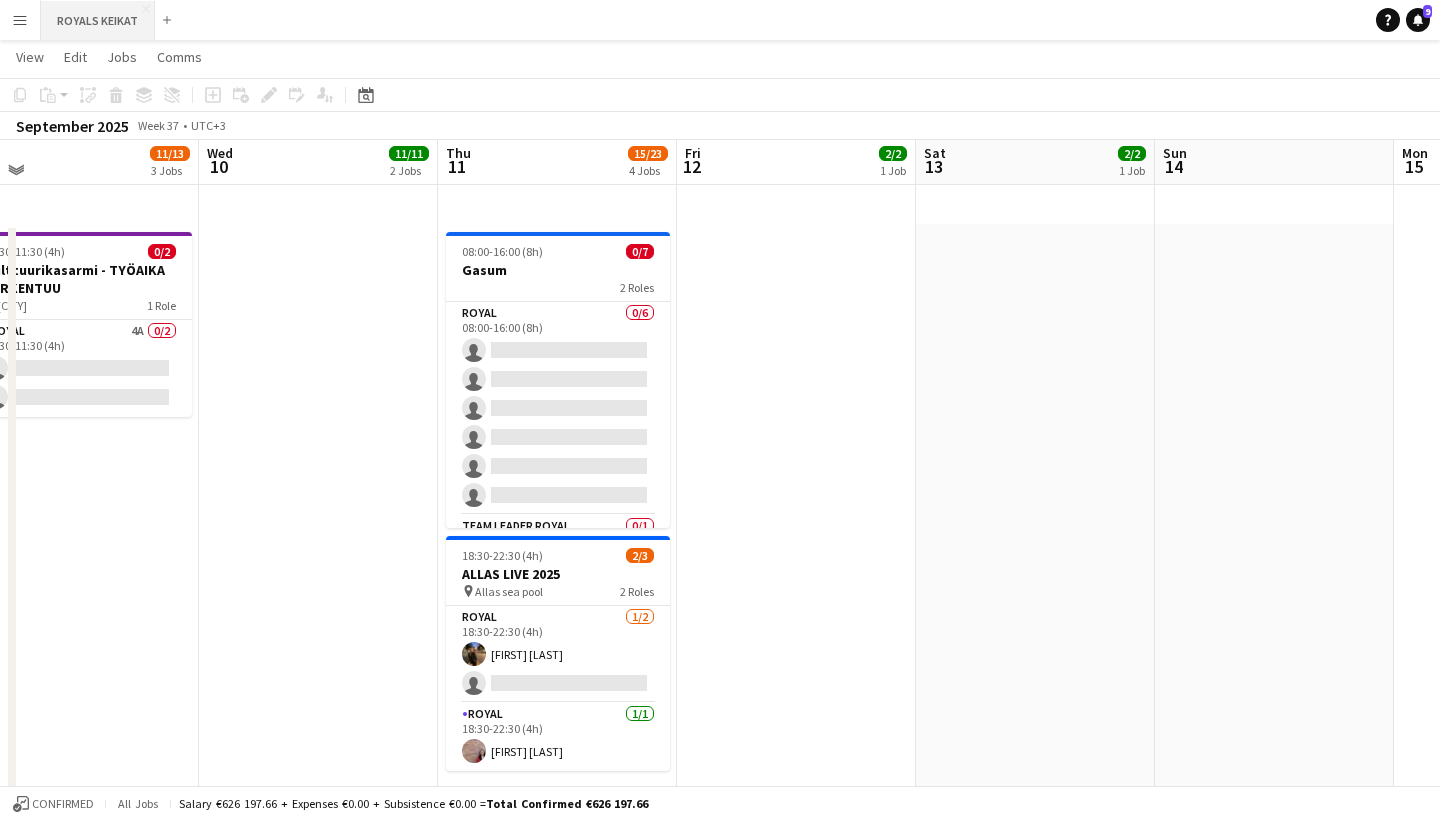 click on "ROYALS KEIKAT
Close" at bounding box center [98, 20] 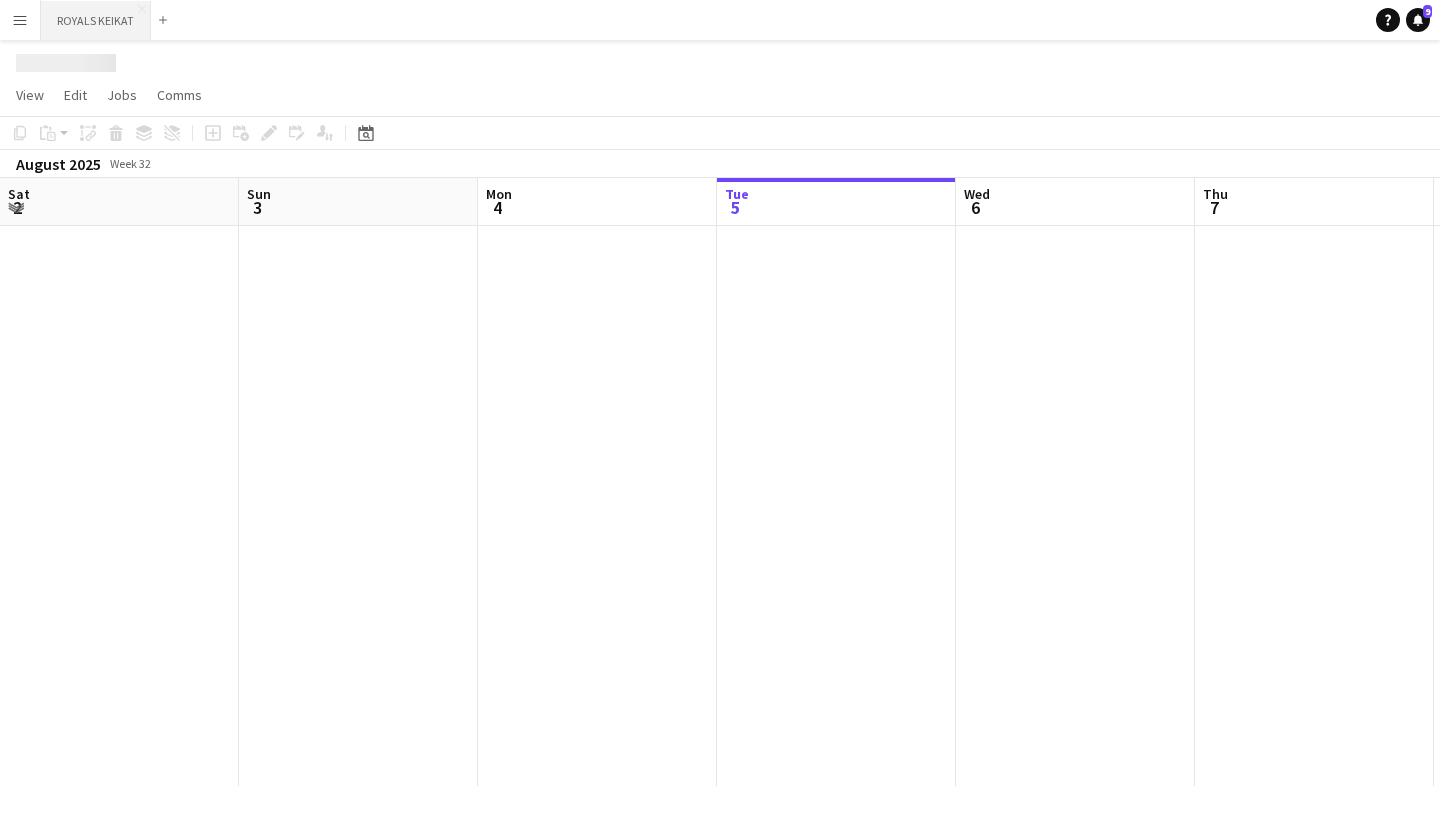scroll, scrollTop: 0, scrollLeft: 478, axis: horizontal 